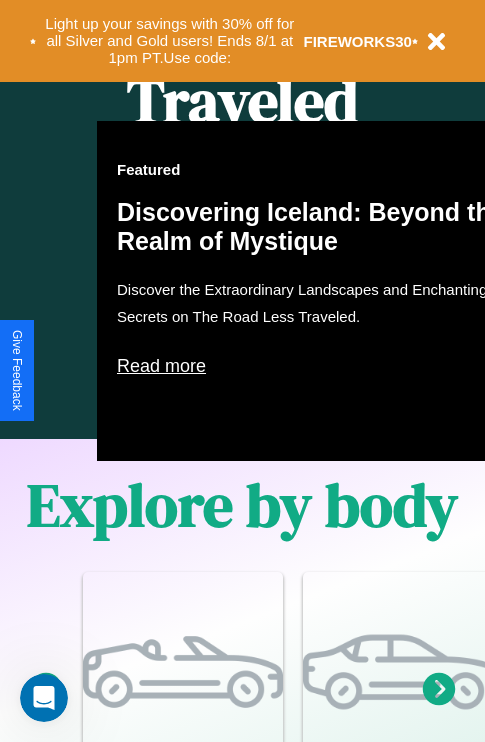 scroll, scrollTop: 1285, scrollLeft: 0, axis: vertical 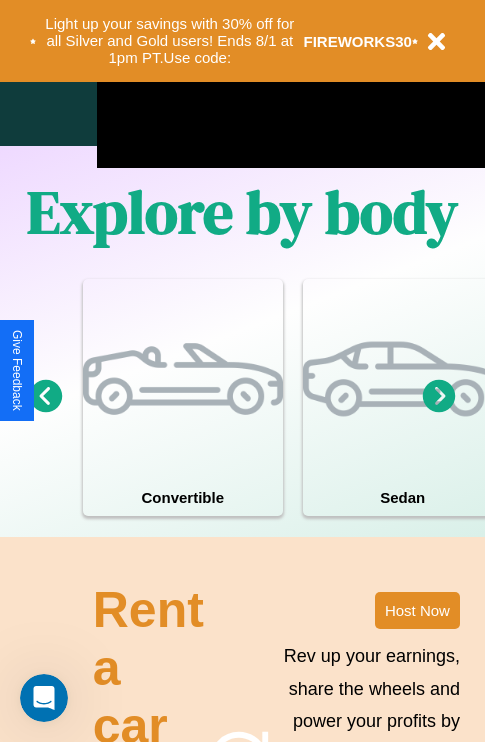 click 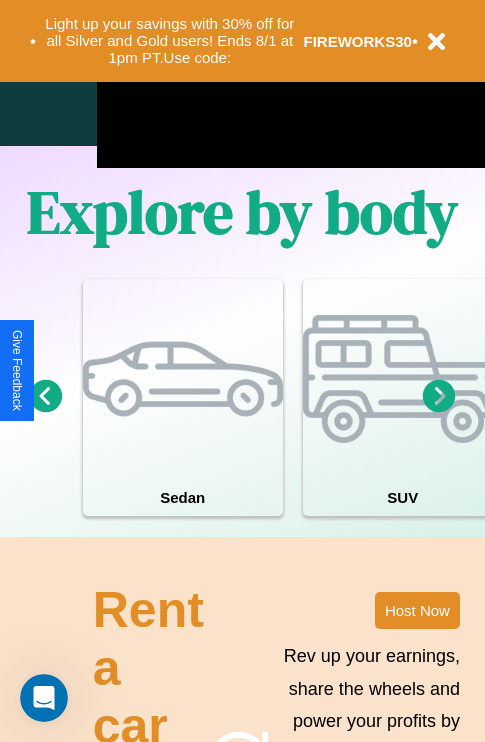 click 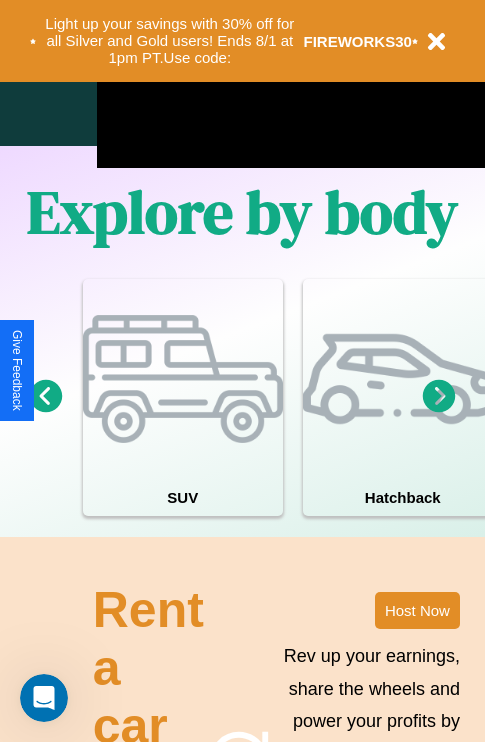 click 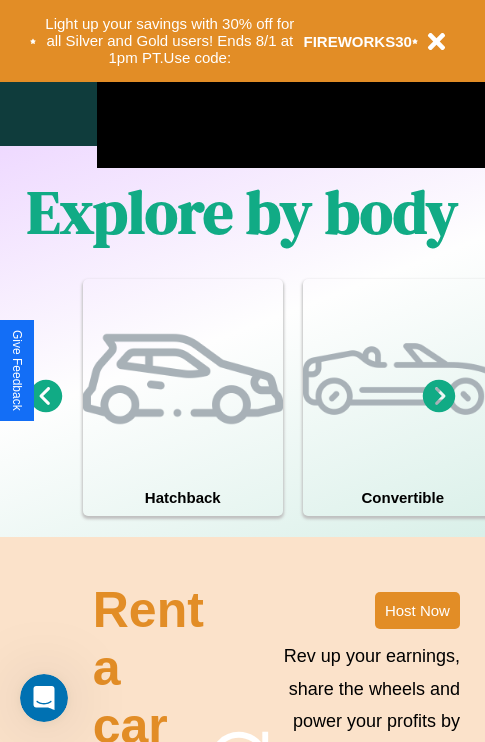 click 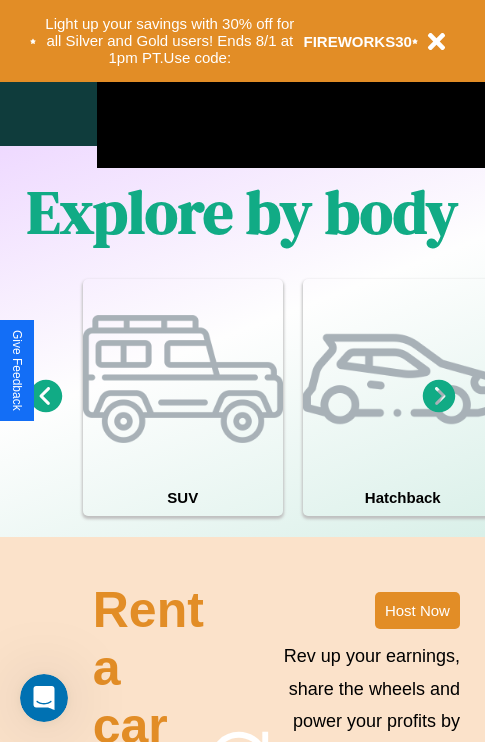 click 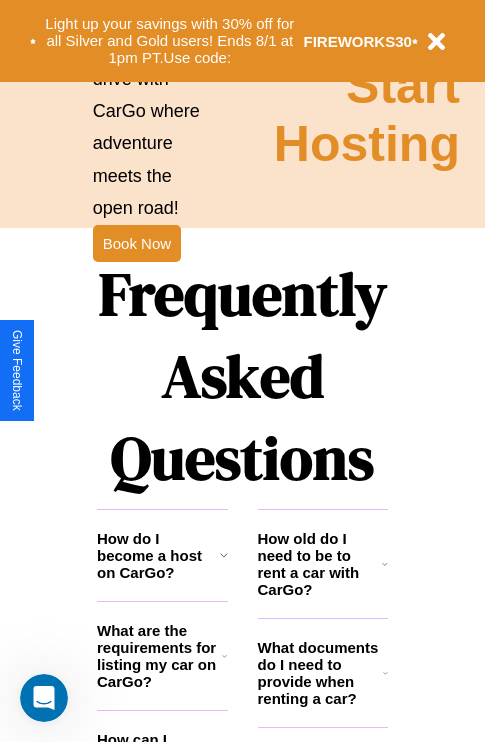 scroll, scrollTop: 1285, scrollLeft: 0, axis: vertical 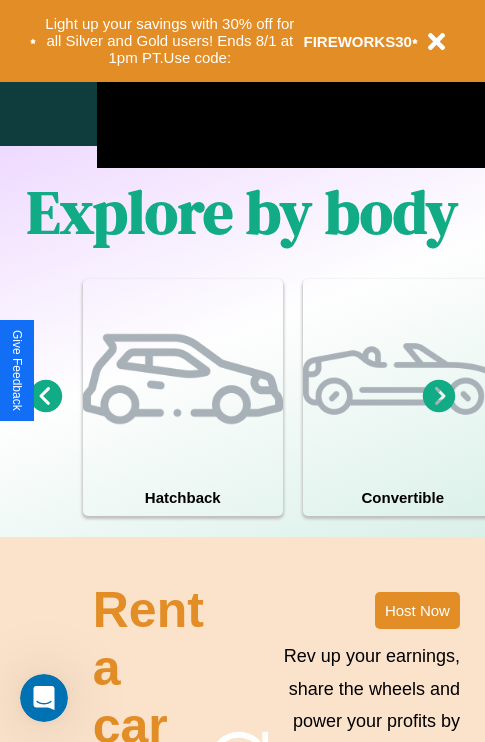 click 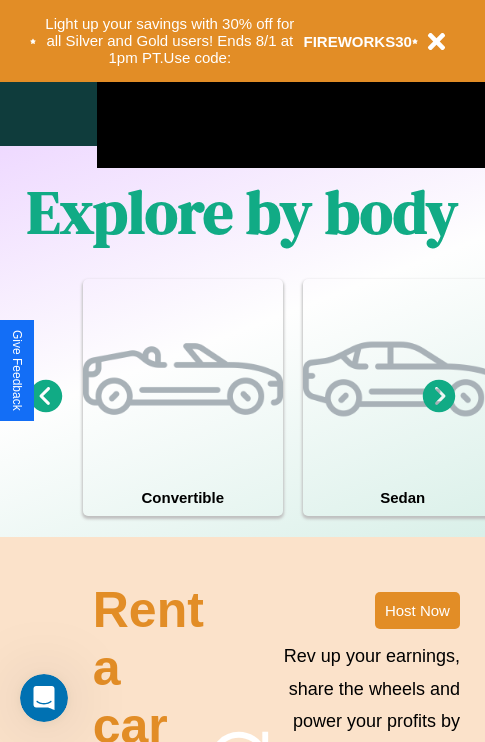 click 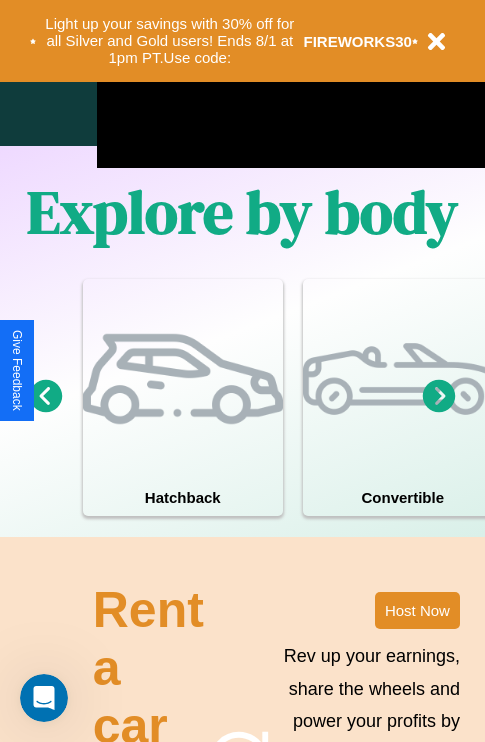 click 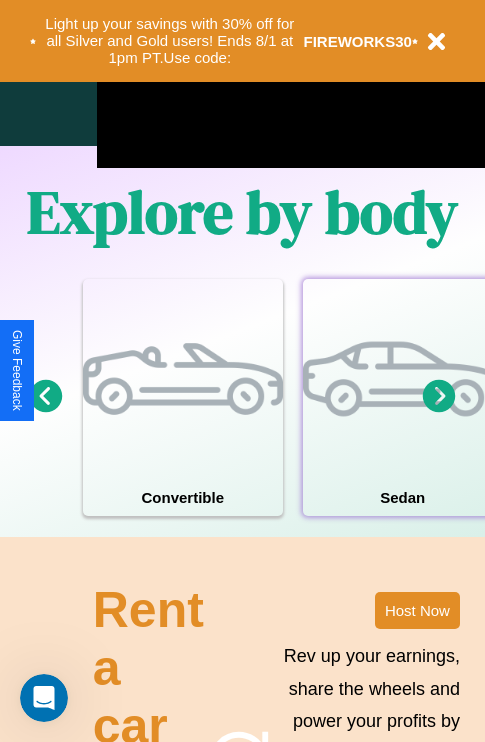 click at bounding box center (403, 379) 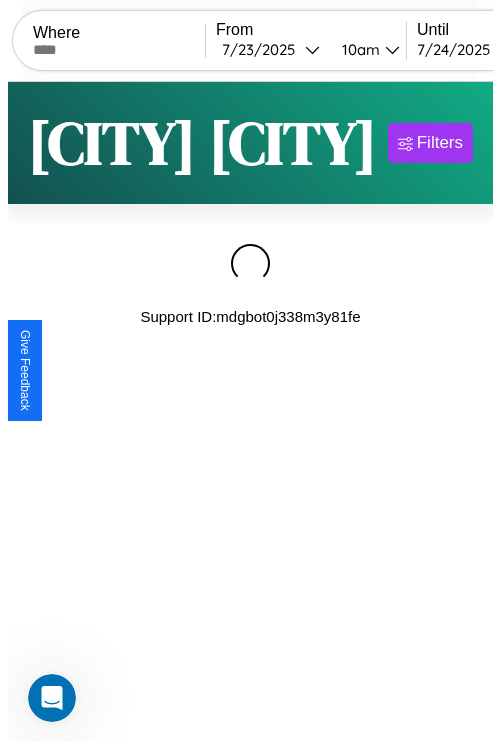 scroll, scrollTop: 0, scrollLeft: 0, axis: both 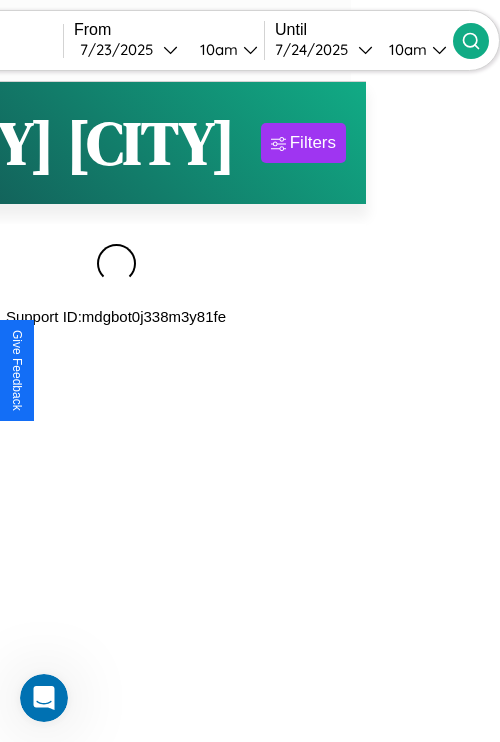 type on "*********" 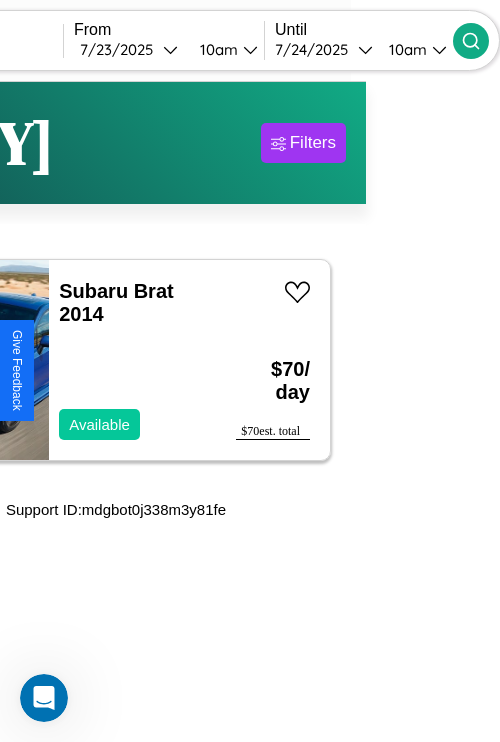 scroll, scrollTop: 0, scrollLeft: 35, axis: horizontal 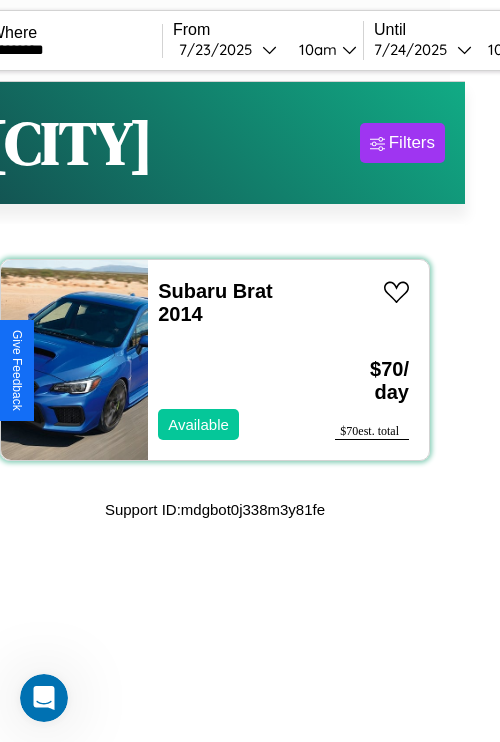 click on "Subaru   Brat   2014 Available" at bounding box center (231, 360) 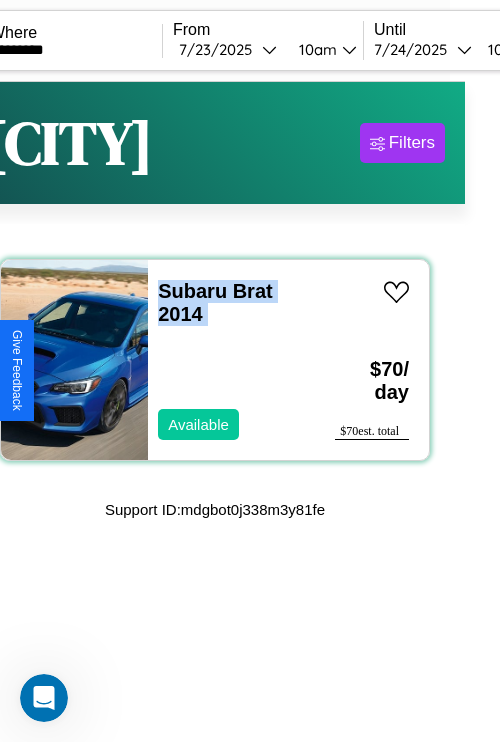 click on "Subaru   Brat   2014 Available" at bounding box center (231, 360) 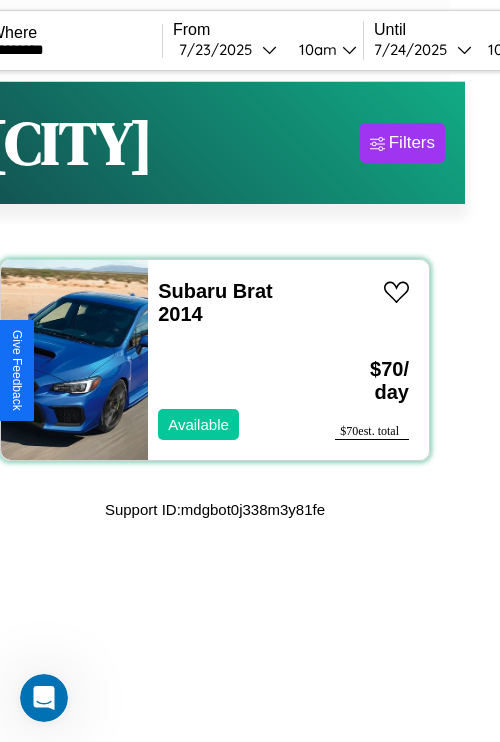 click on "Subaru   Brat   2014 Available" at bounding box center (231, 360) 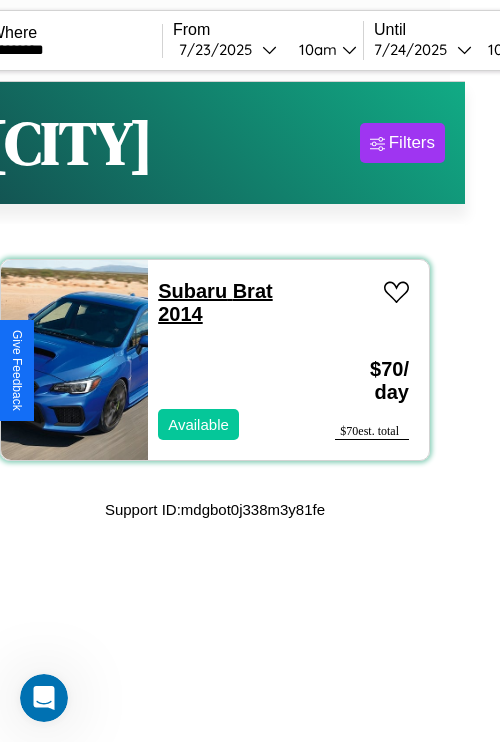 click on "Subaru   Brat   2014" at bounding box center [215, 302] 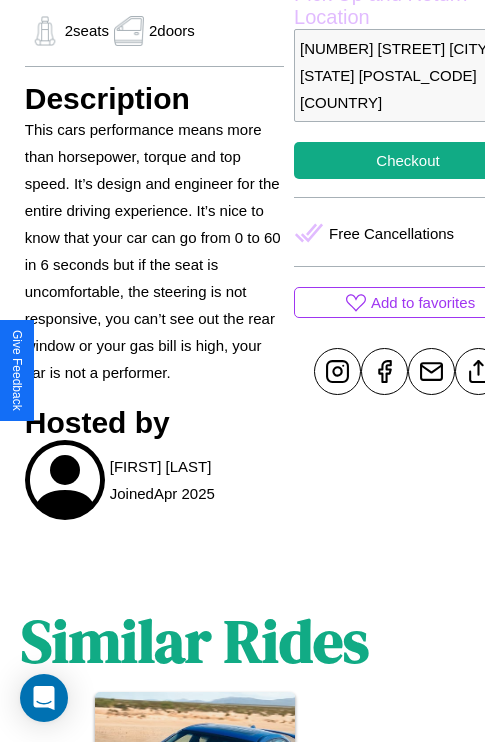 scroll, scrollTop: 719, scrollLeft: 48, axis: both 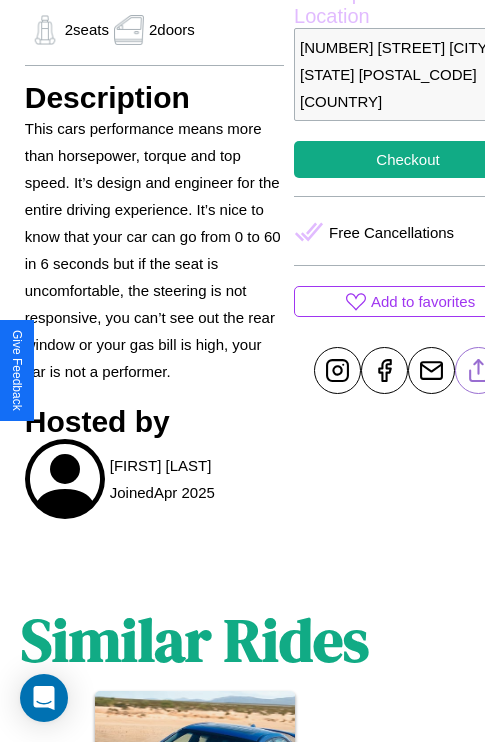 click 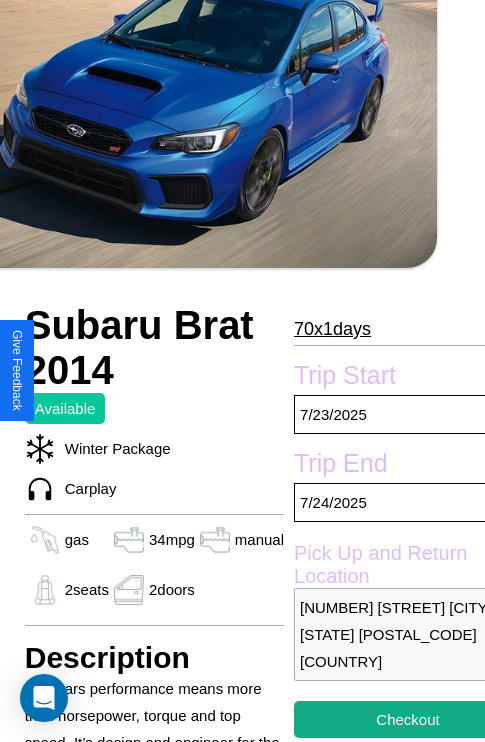 scroll, scrollTop: 117, scrollLeft: 48, axis: both 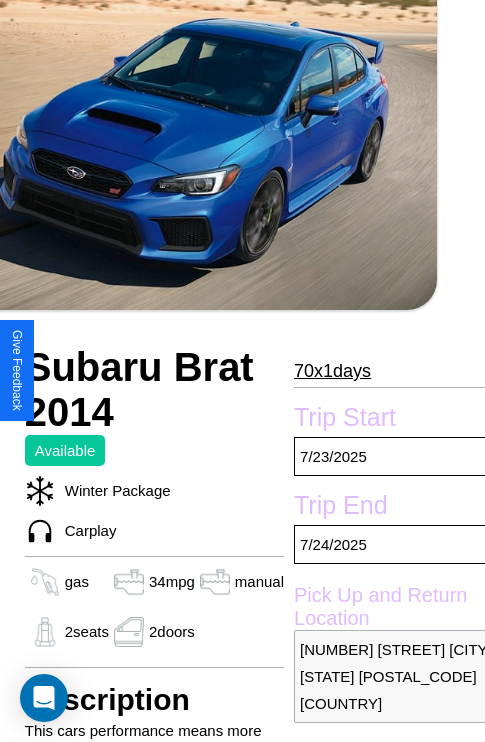 click on "70  x  1  days" at bounding box center (332, 371) 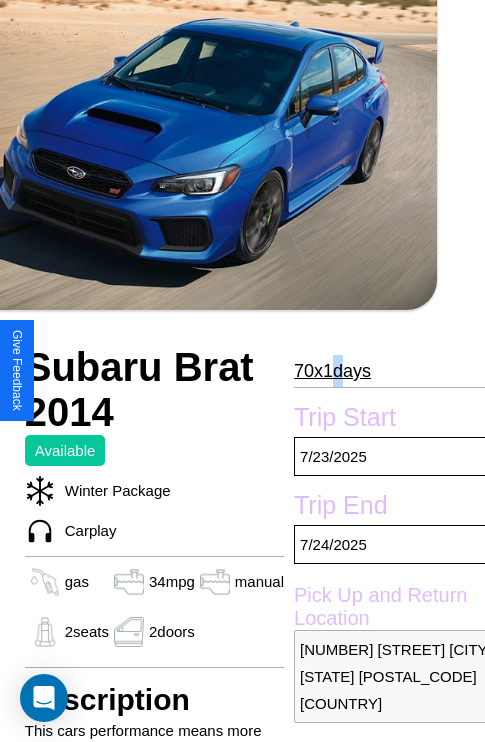 click on "70  x  1  days" at bounding box center (332, 371) 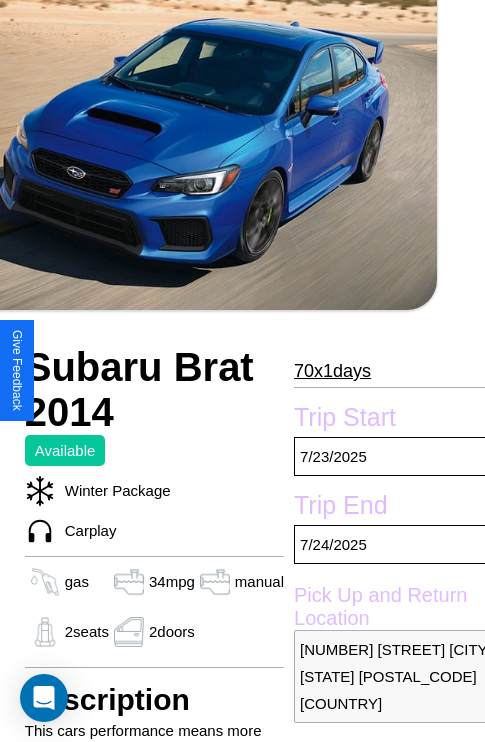 click on "70  x  1  days" at bounding box center (332, 371) 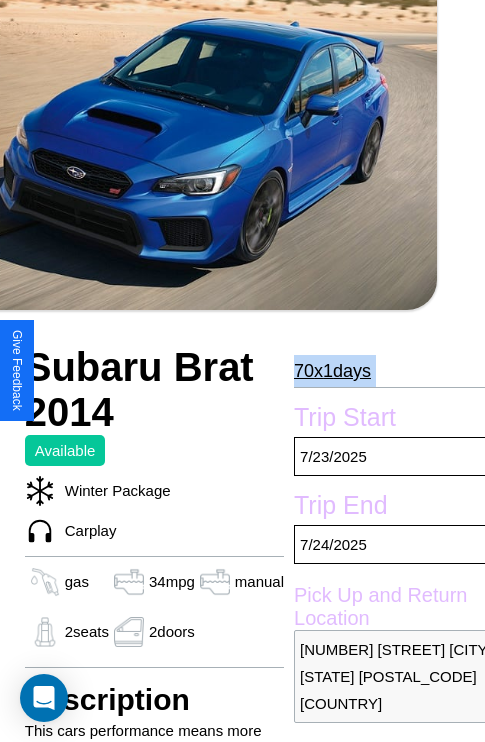 click on "70  x  1  days" at bounding box center (332, 371) 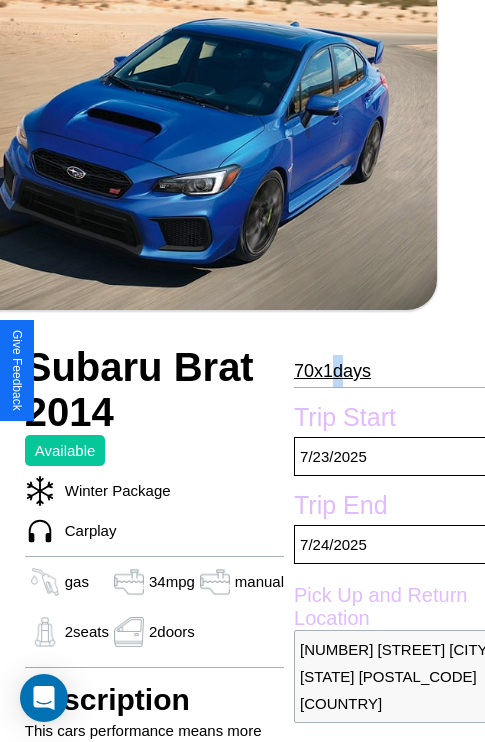 click on "70  x  1  days" at bounding box center (332, 371) 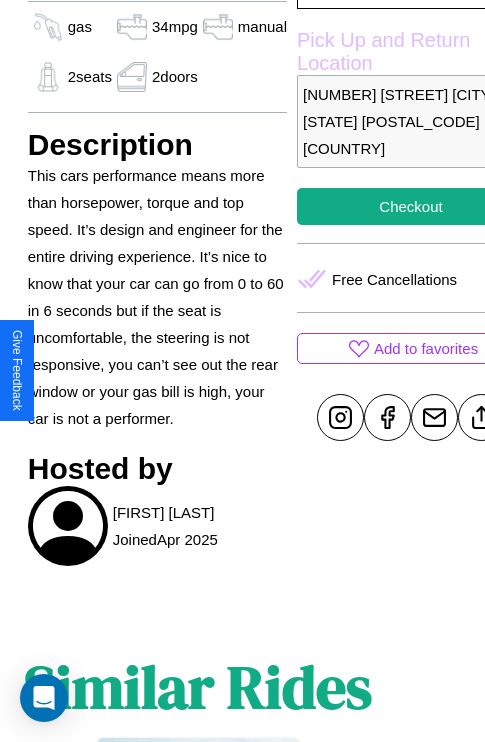 scroll, scrollTop: 719, scrollLeft: 48, axis: both 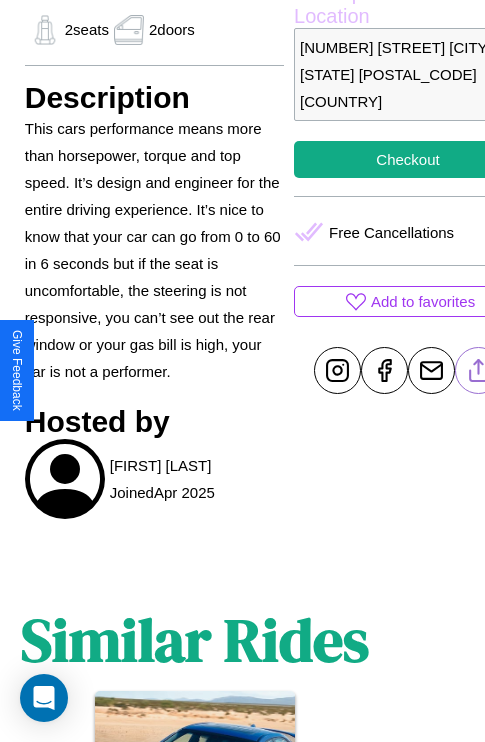 click 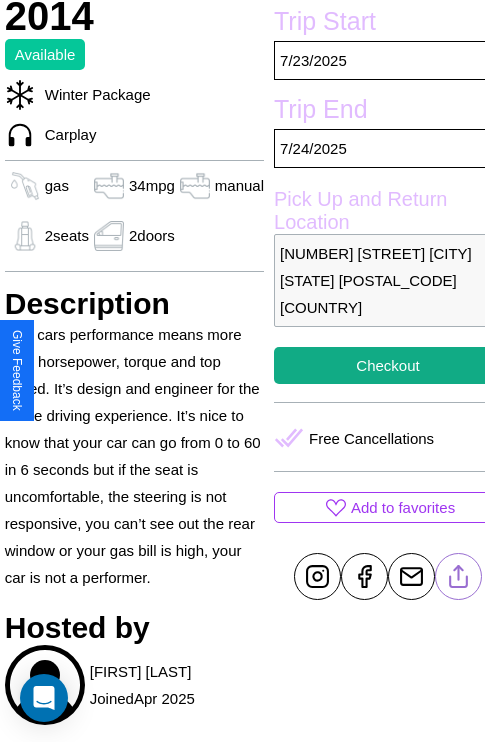 scroll, scrollTop: 508, scrollLeft: 68, axis: both 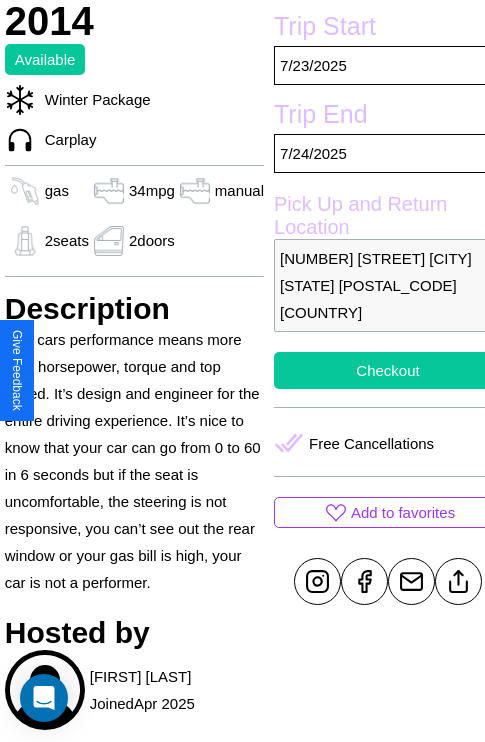 click on "Checkout" at bounding box center (388, 370) 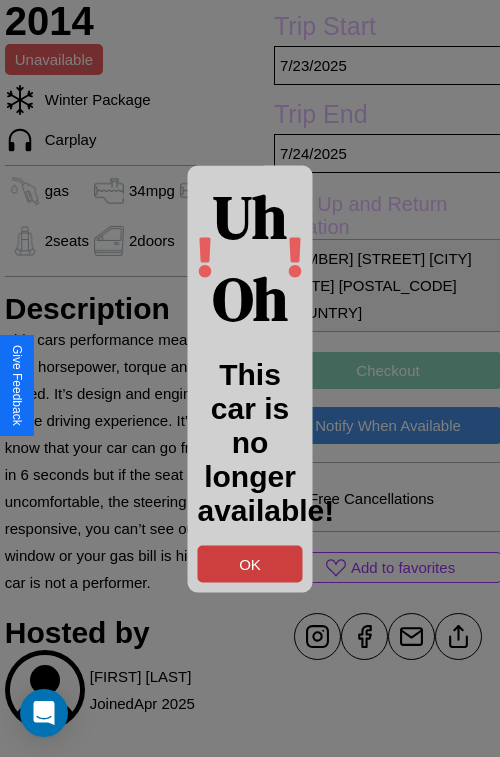 click on "OK" at bounding box center [250, 563] 